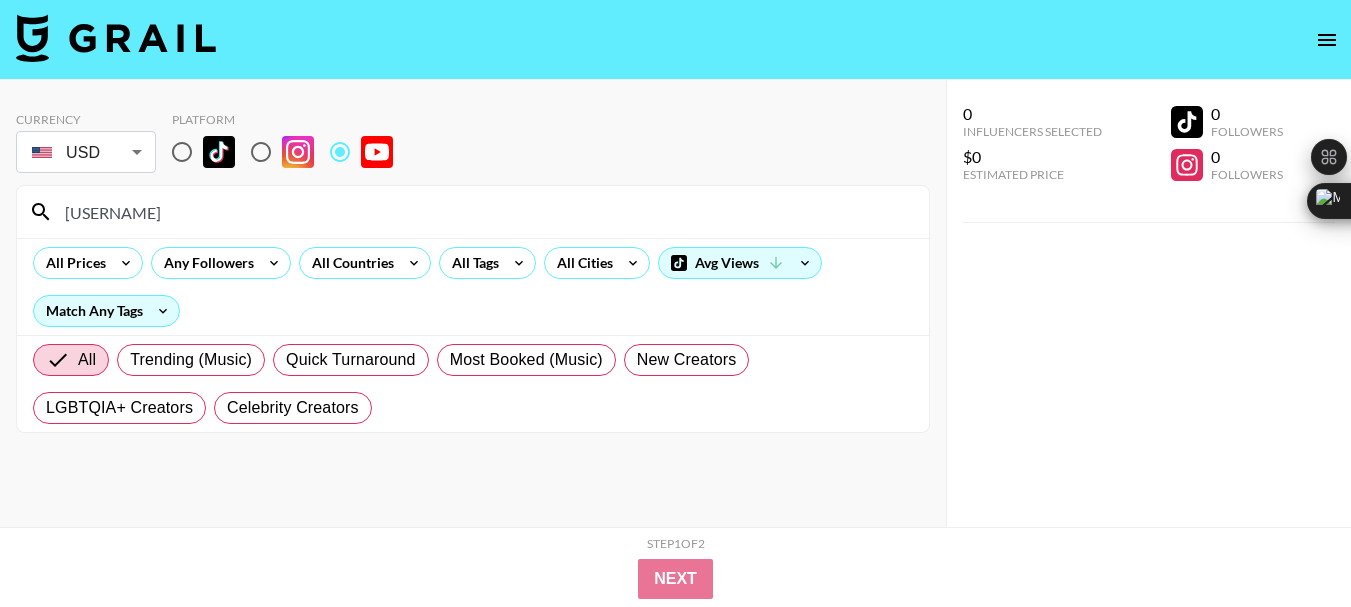 click on "[USERNAME]" at bounding box center [485, 212] 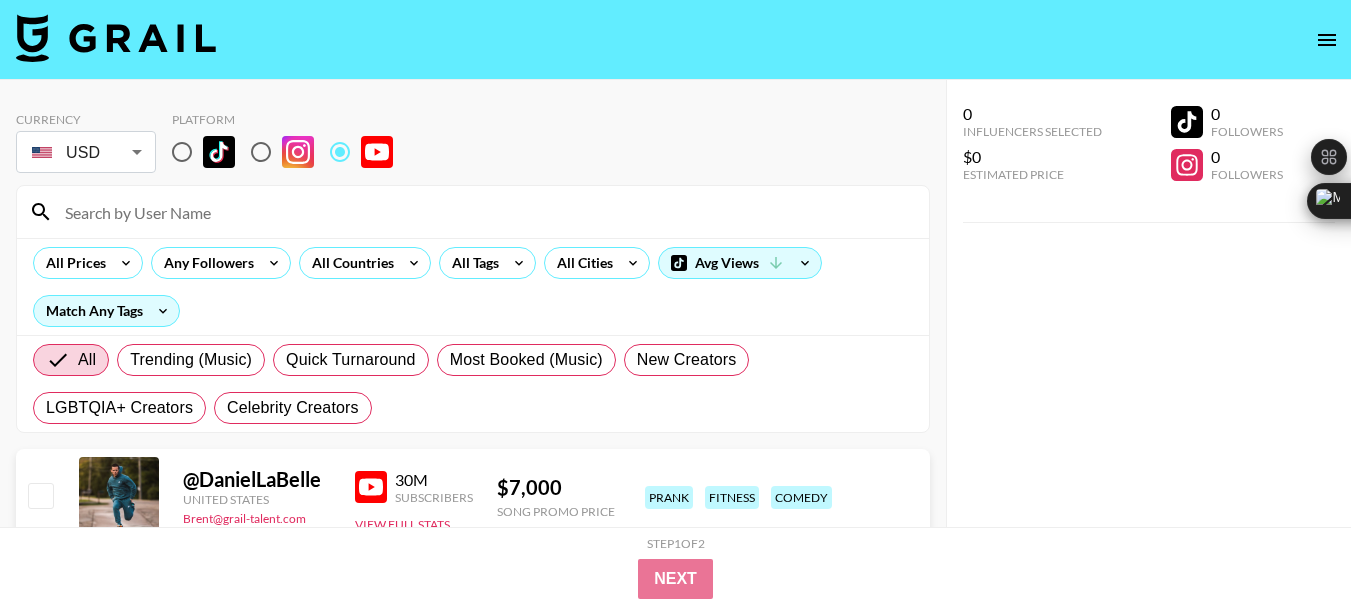 paste on "[USERNAME]" 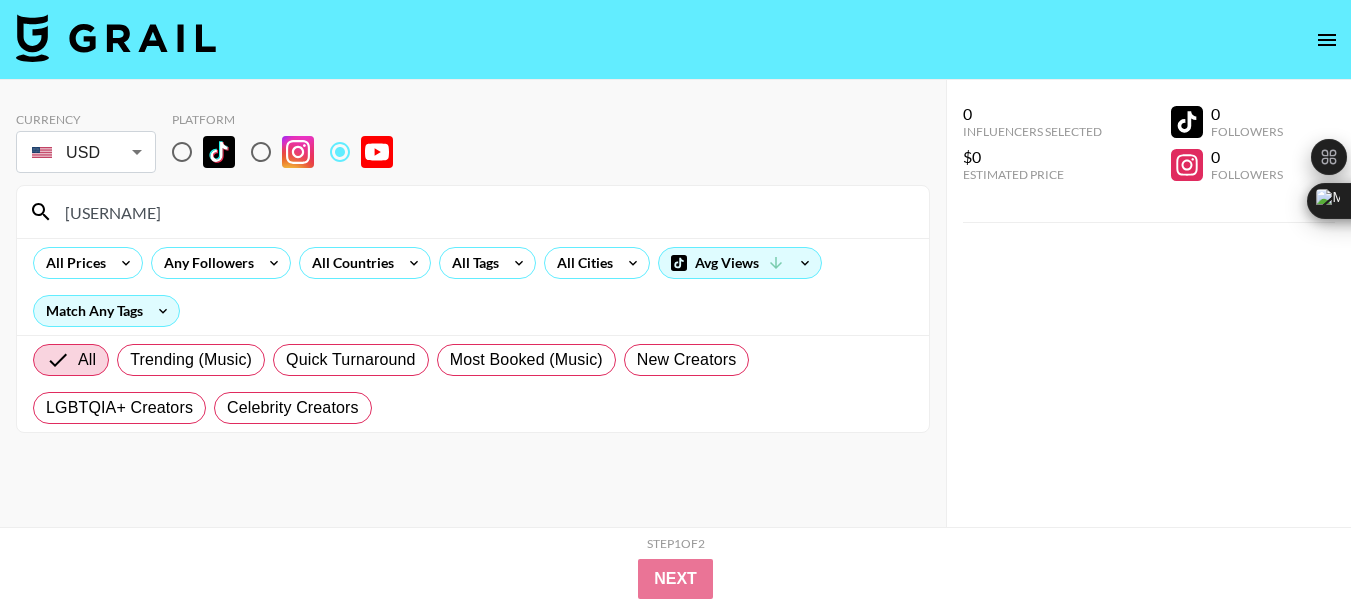 type on "[USERNAME]" 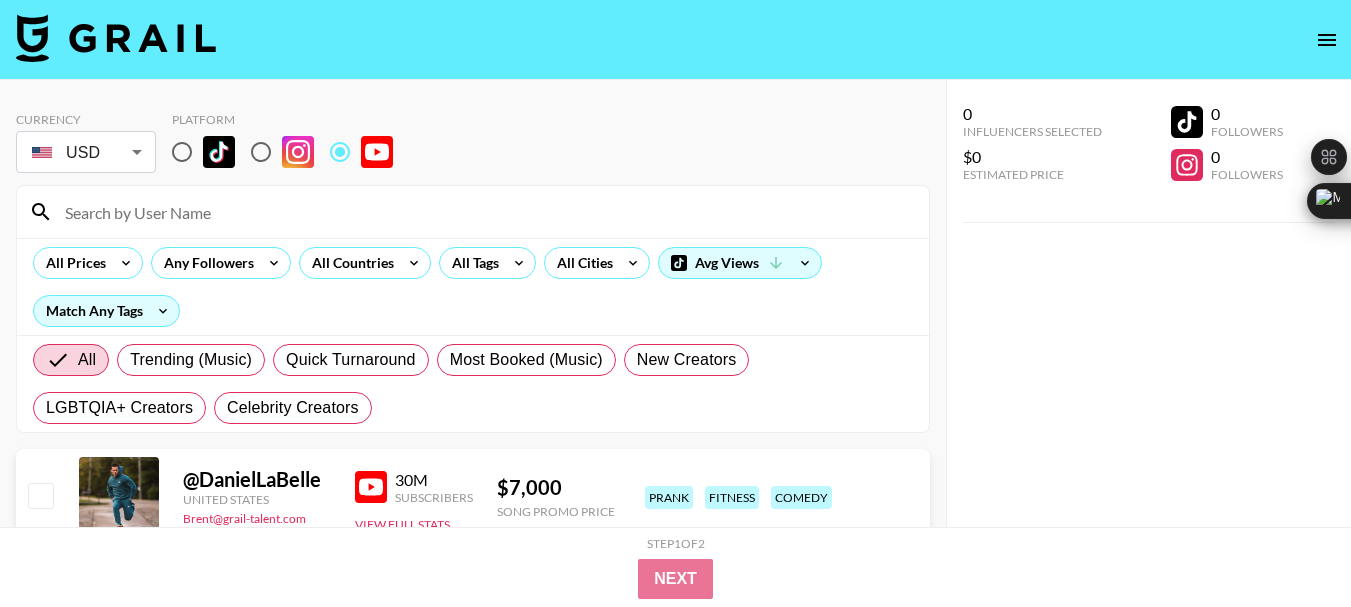 paste on "[USERNAME]" 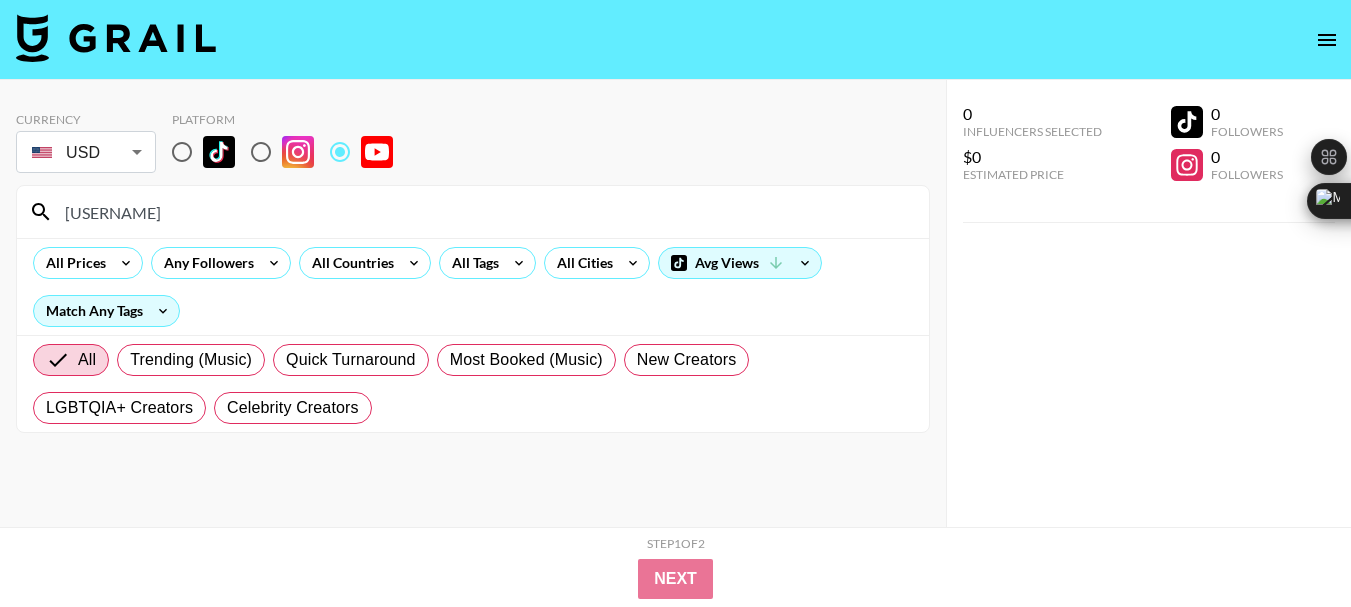 type on "[USERNAME]" 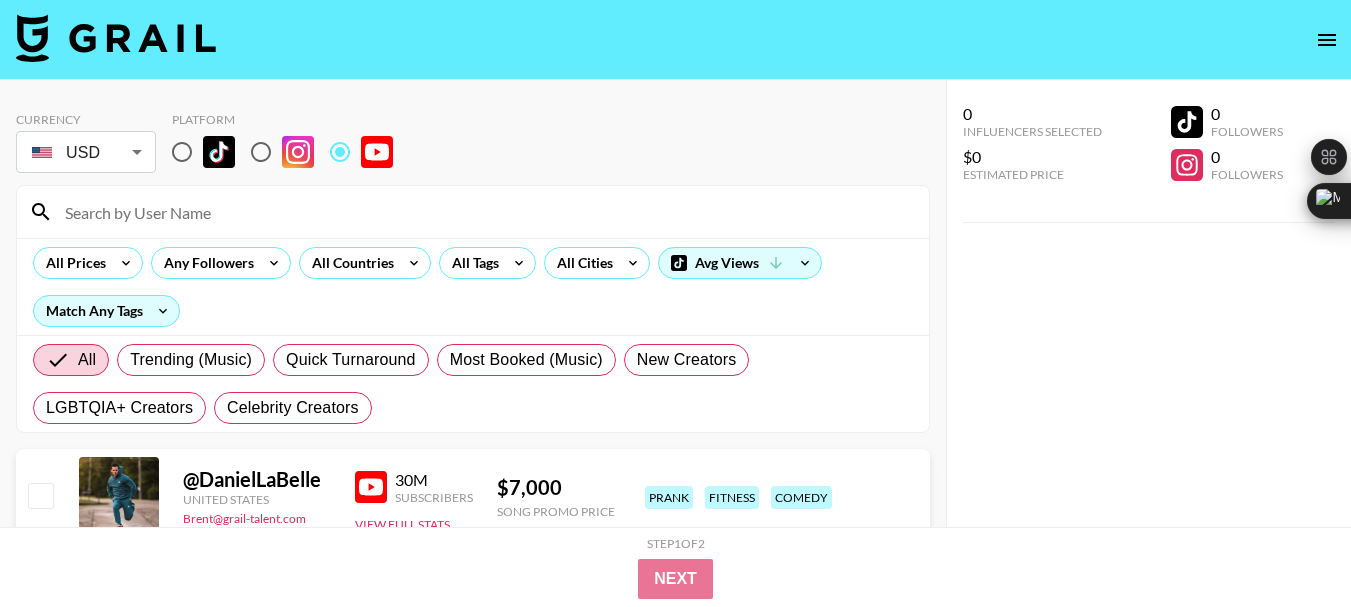 paste on "[USERNAME]" 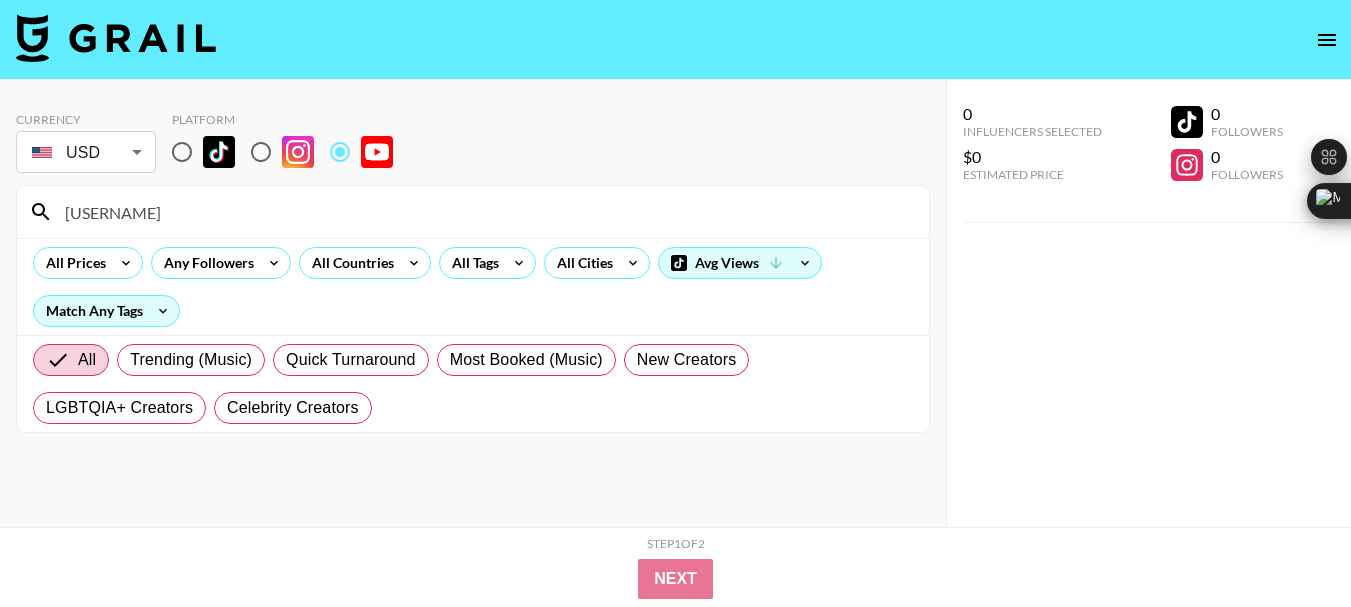 click on "[USERNAME]" at bounding box center [485, 212] 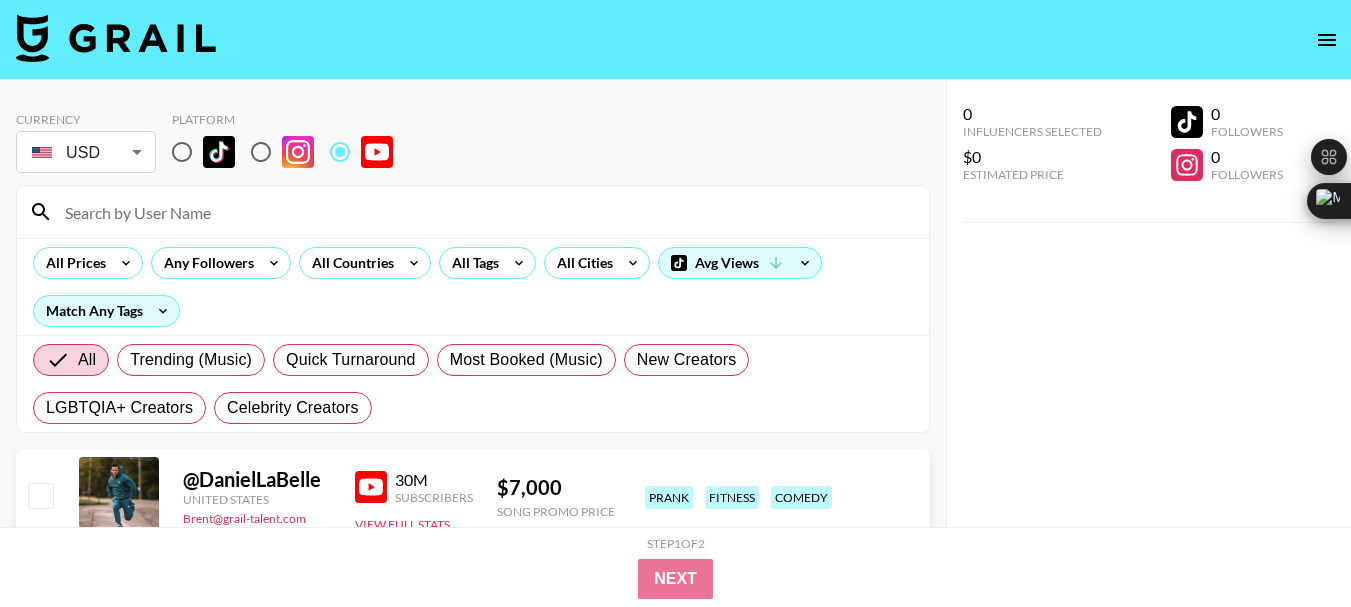 paste on "[USERNAME]" 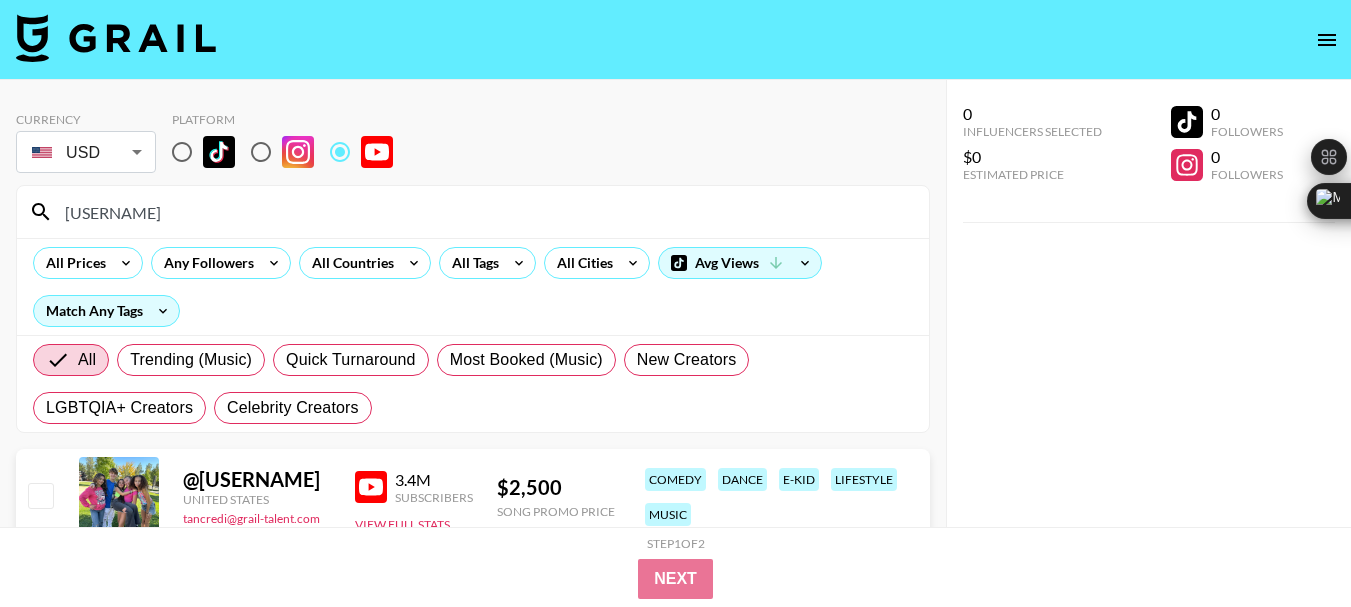 type on "[USERNAME]" 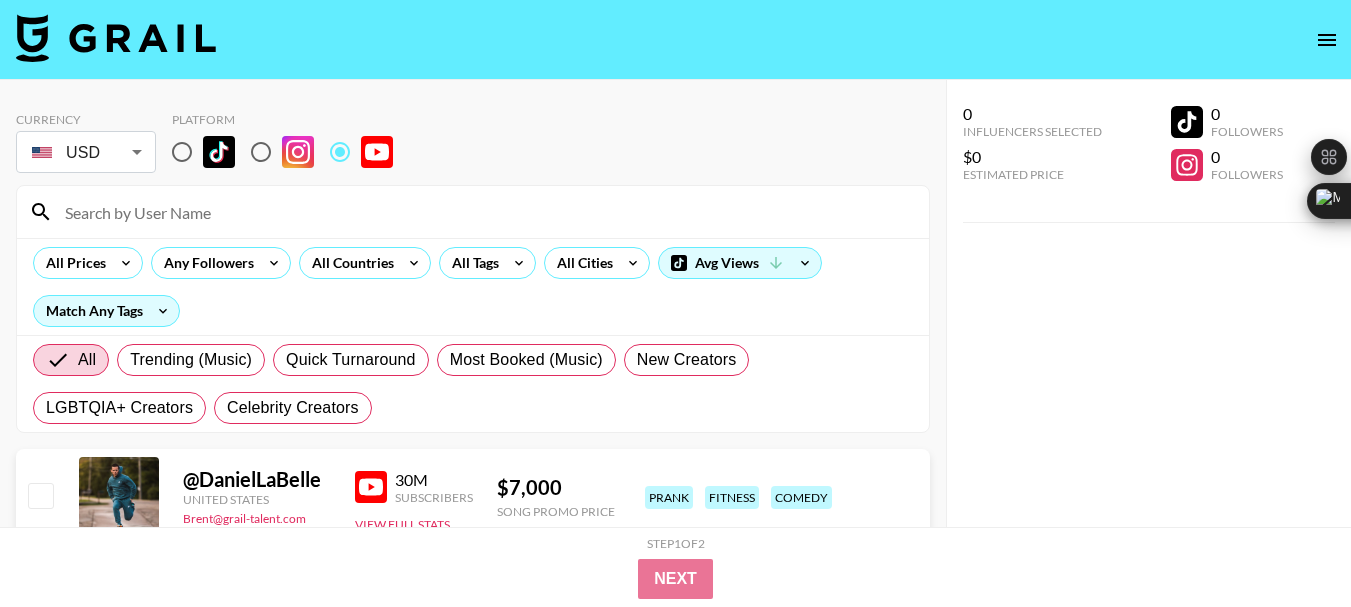 paste on "[USERNAME]" 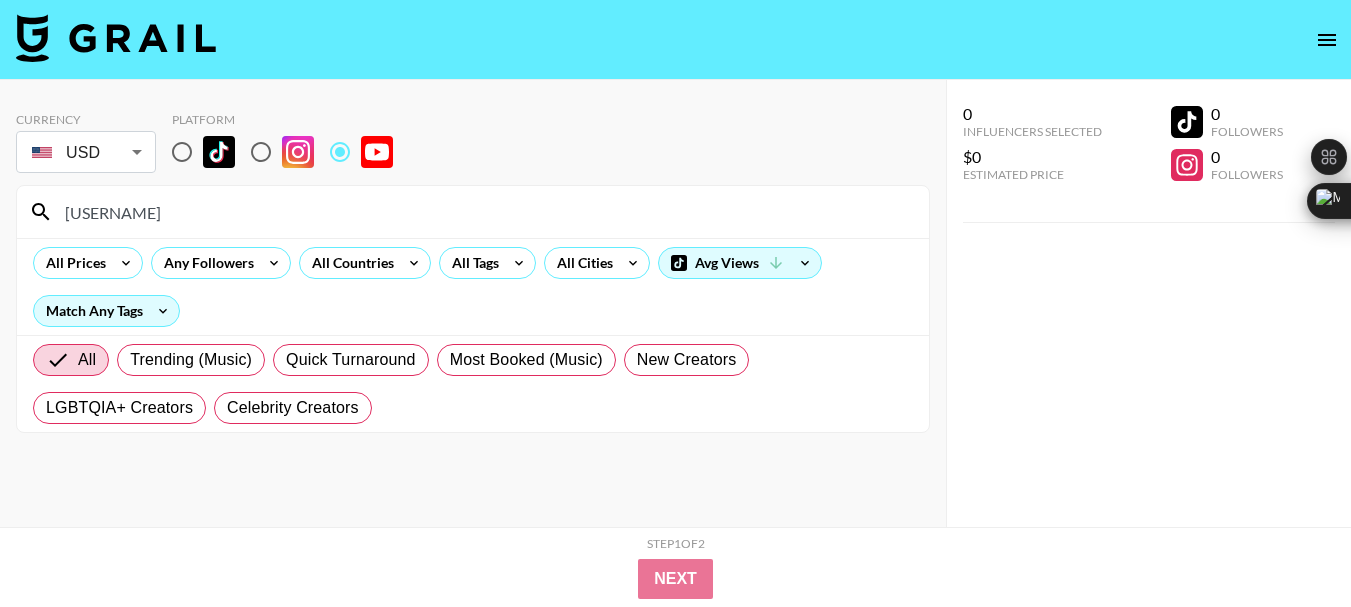 type on "[USERNAME]" 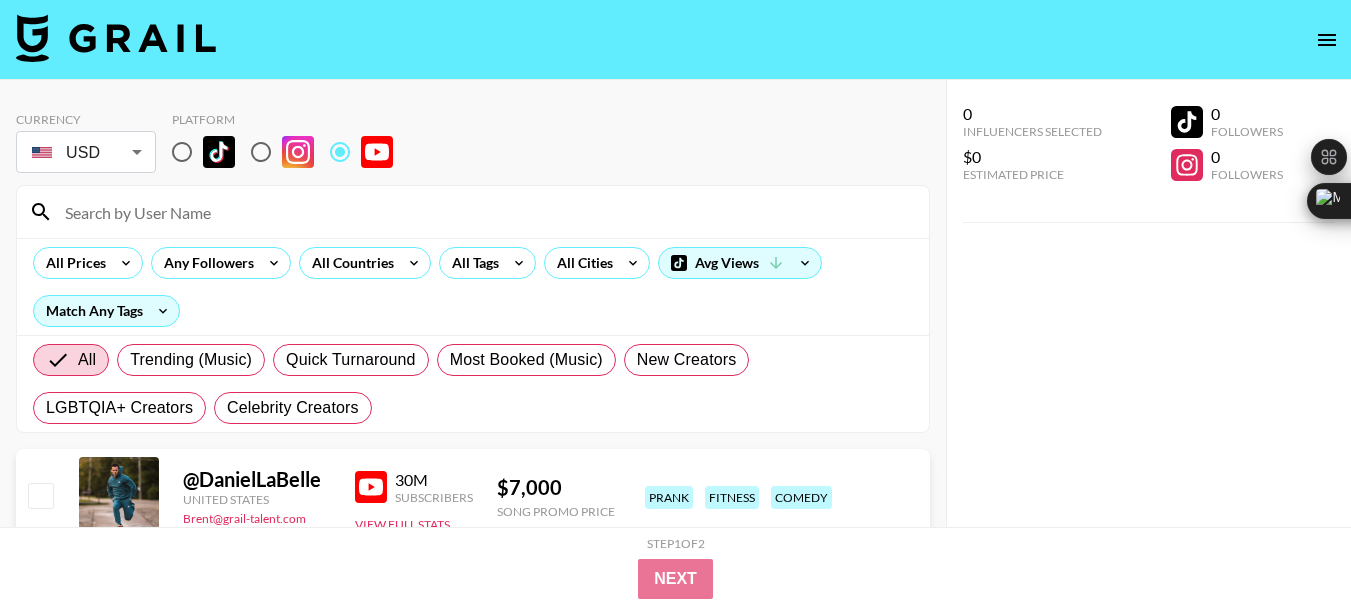 paste on "[USERNAME]" 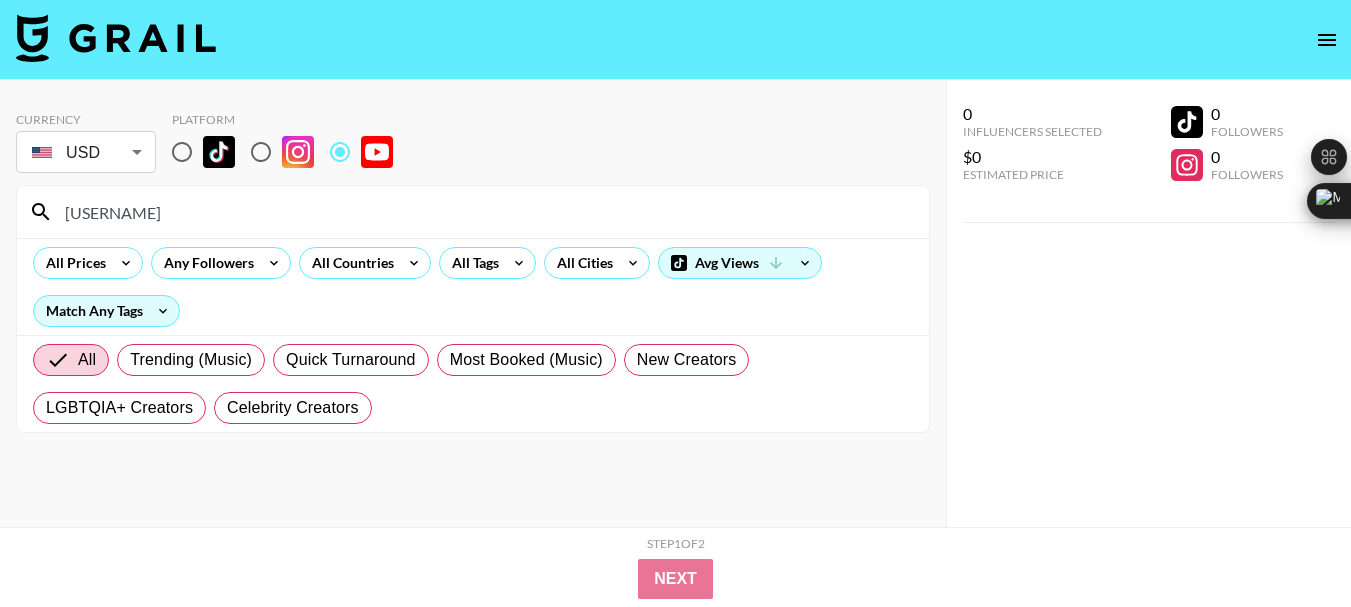 type on "[USERNAME]" 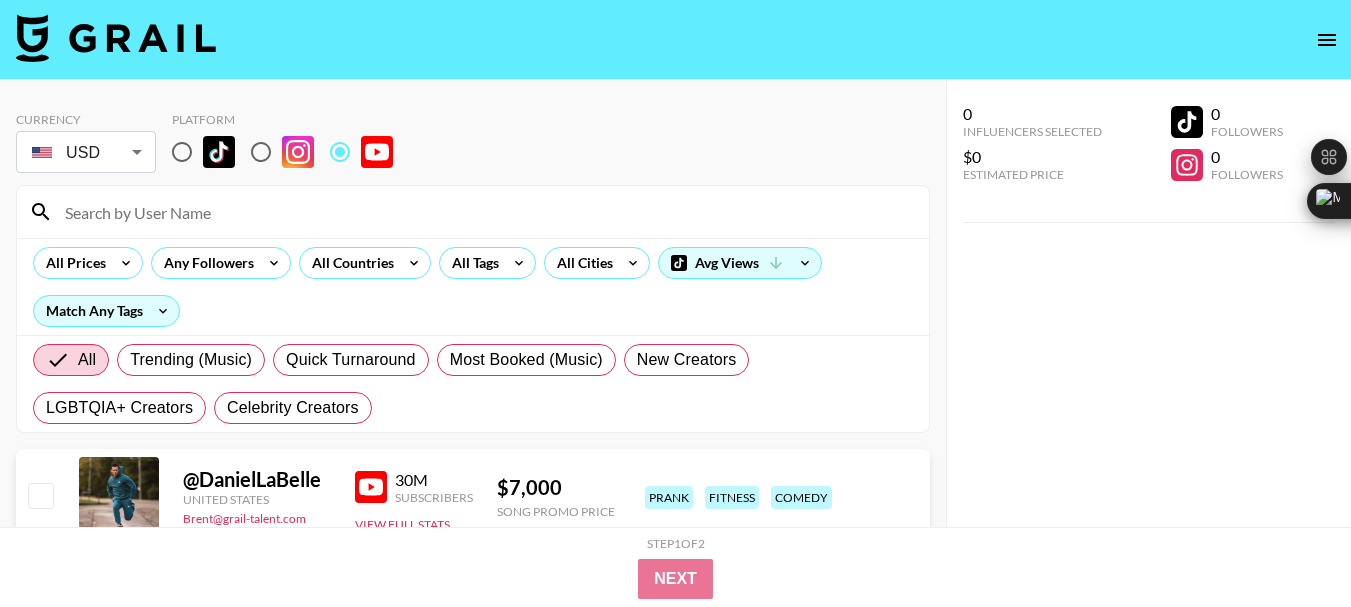 paste on "[USERNAME]" 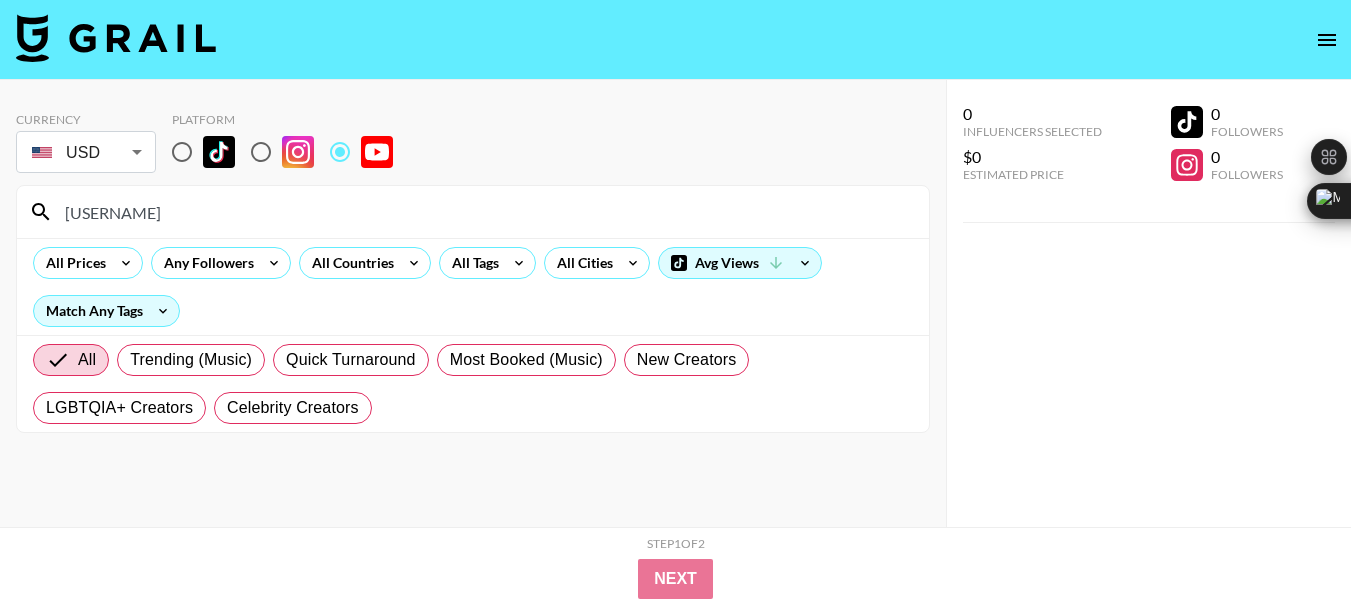 type on "[USERNAME]" 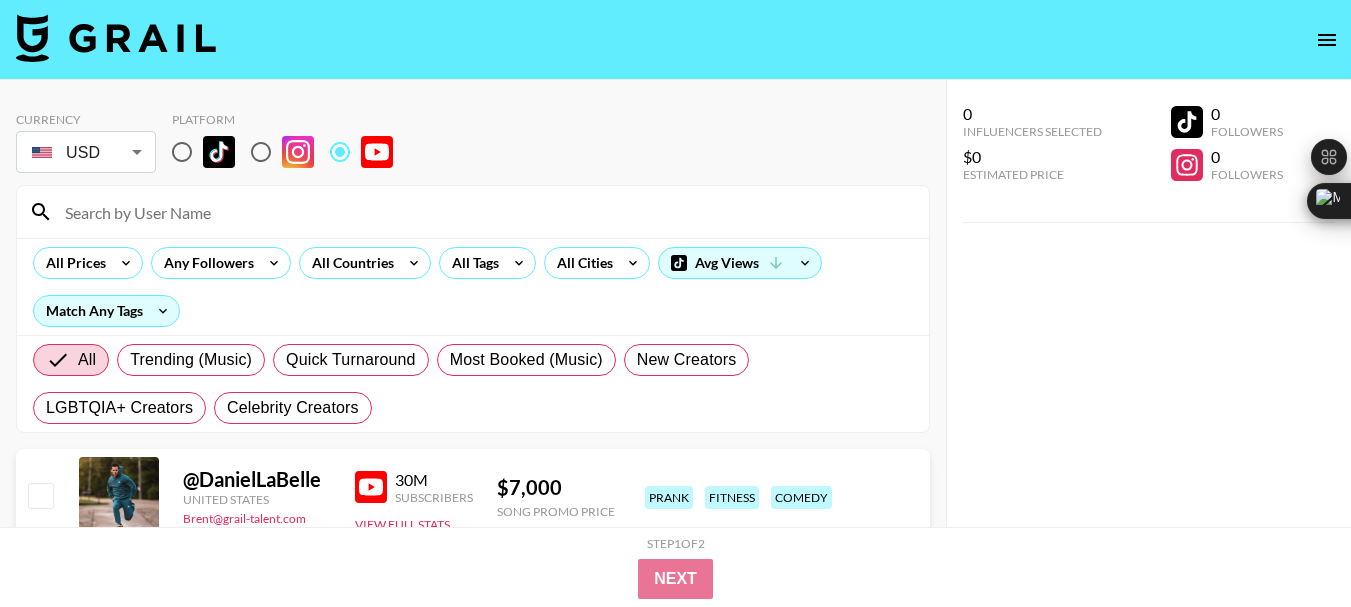 paste on "[USERNAME]" 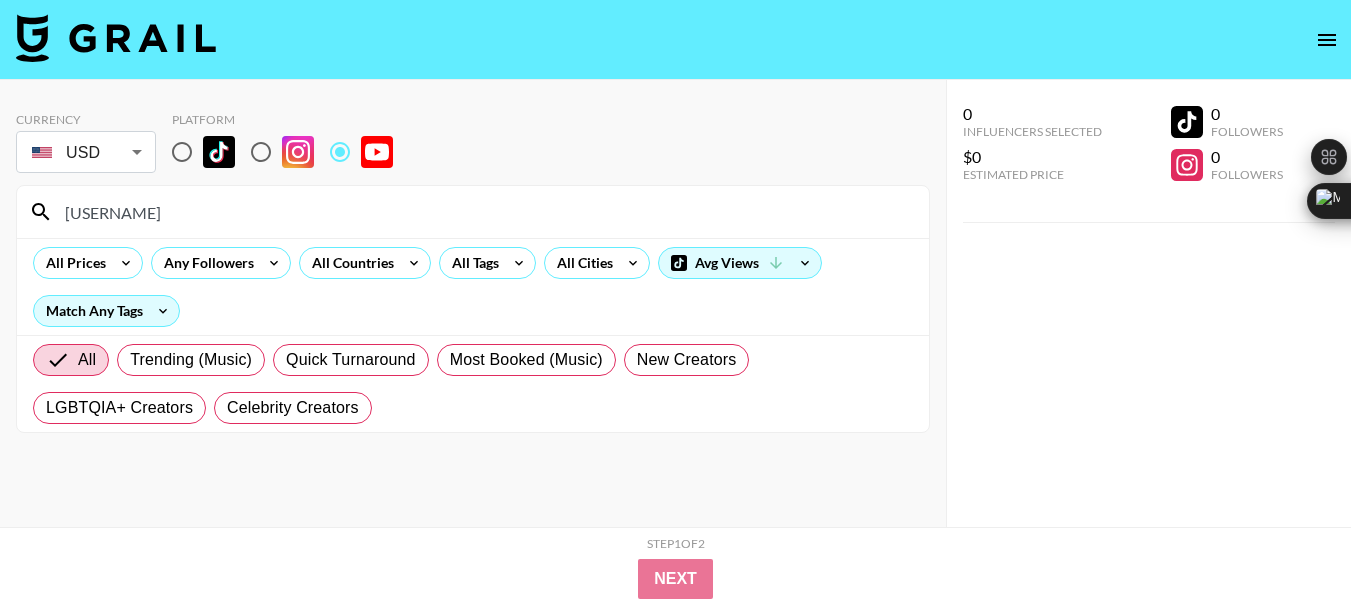 type on "[USERNAME]" 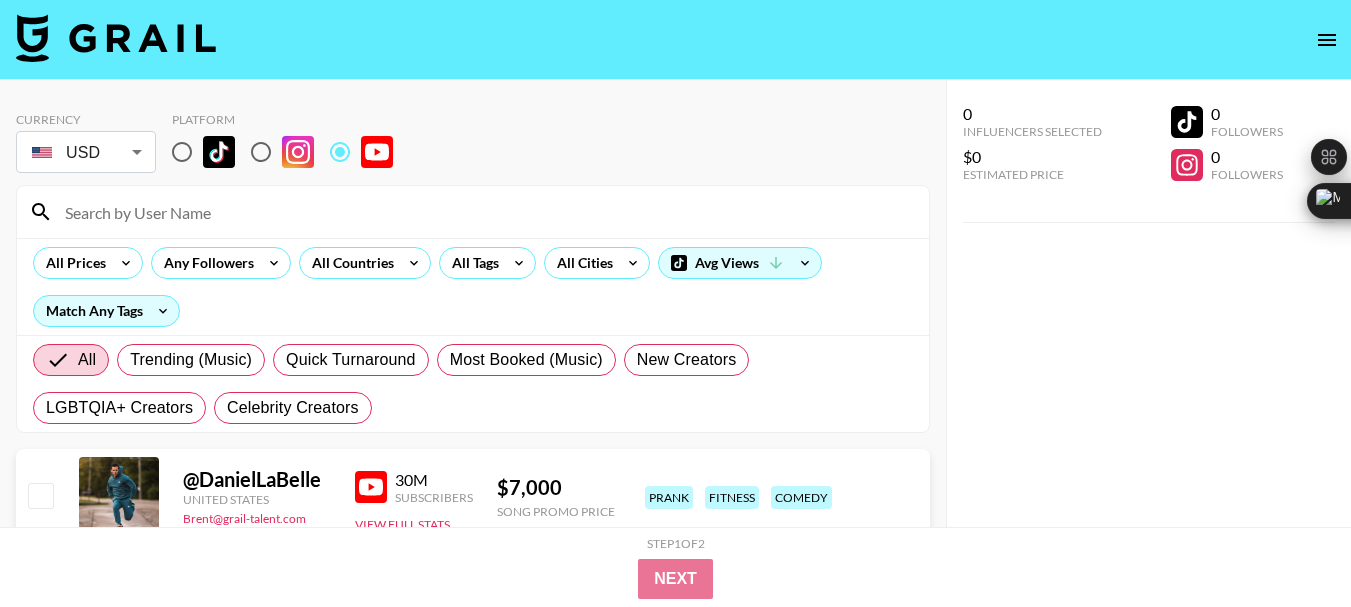 paste on "[USERNAME]" 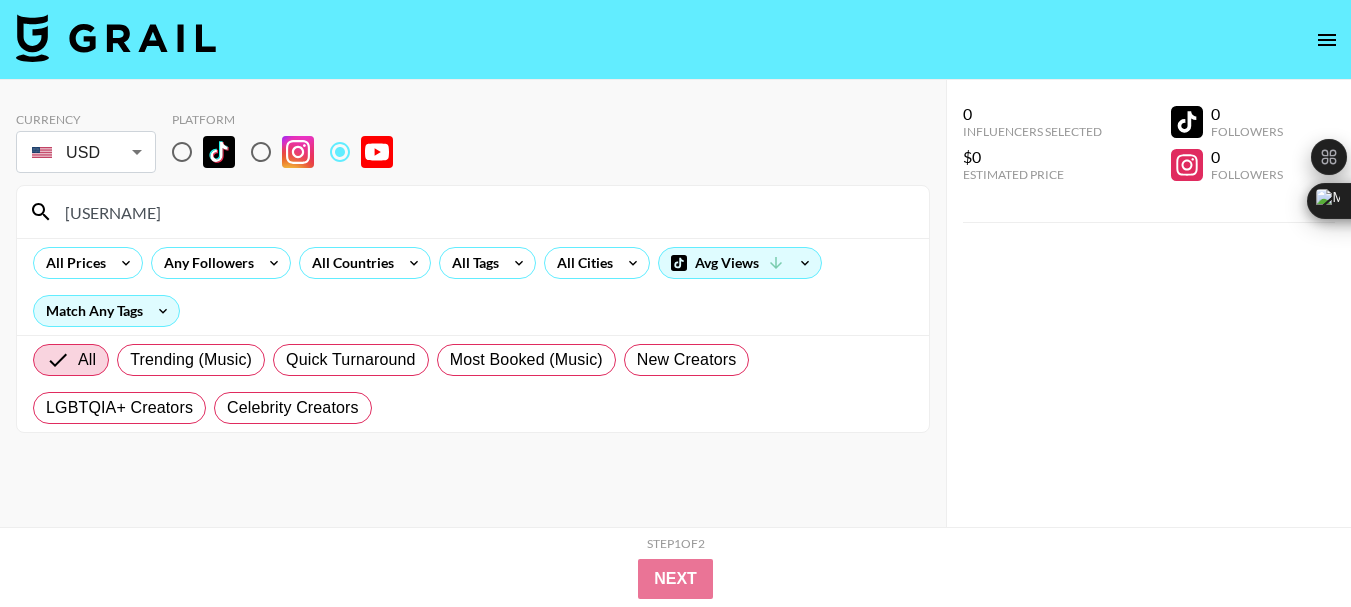 type on "[USERNAME]" 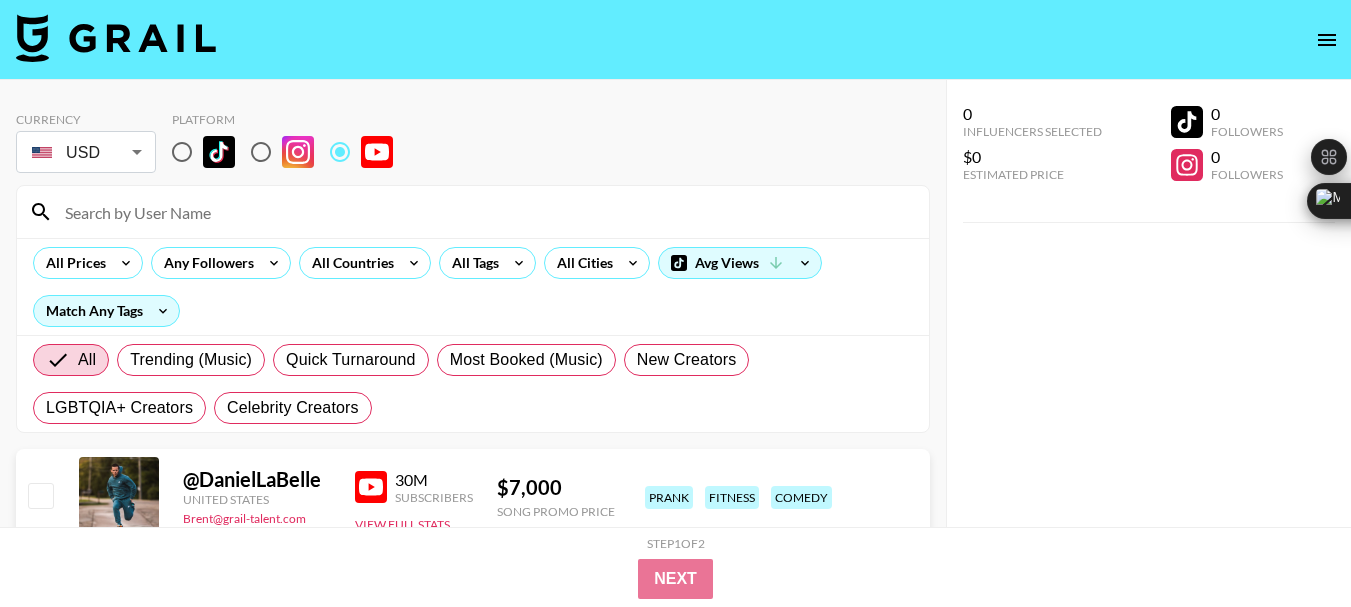 paste on "[USERNAME]" 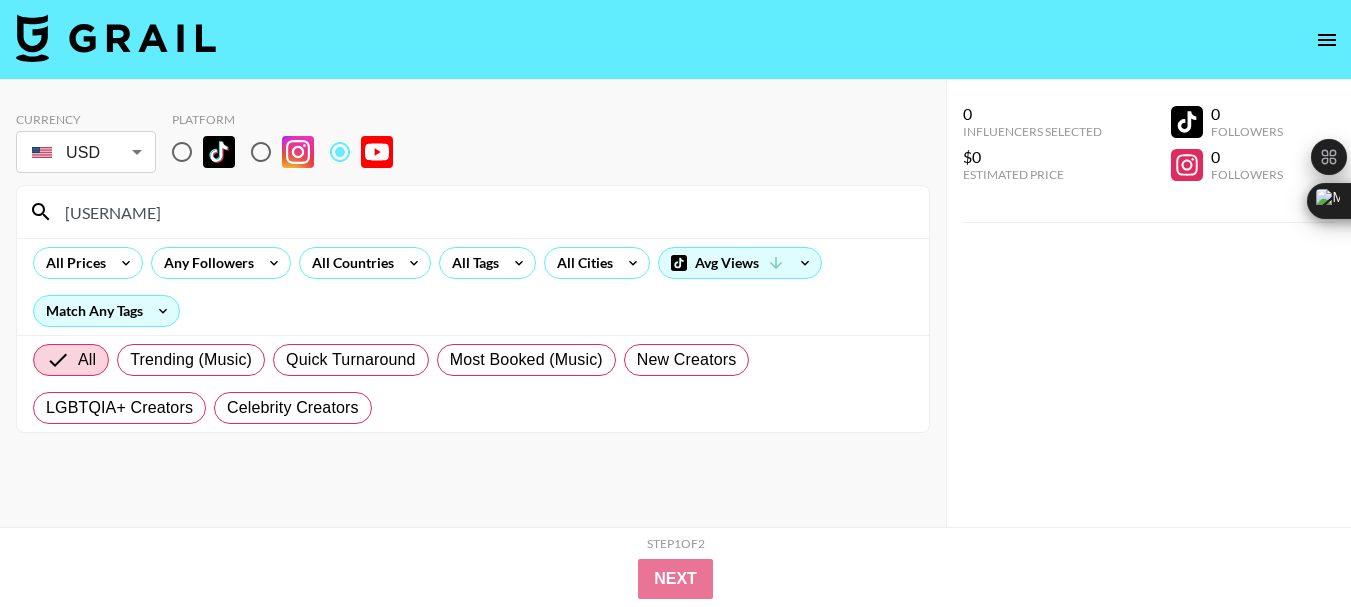 type on "[USERNAME]" 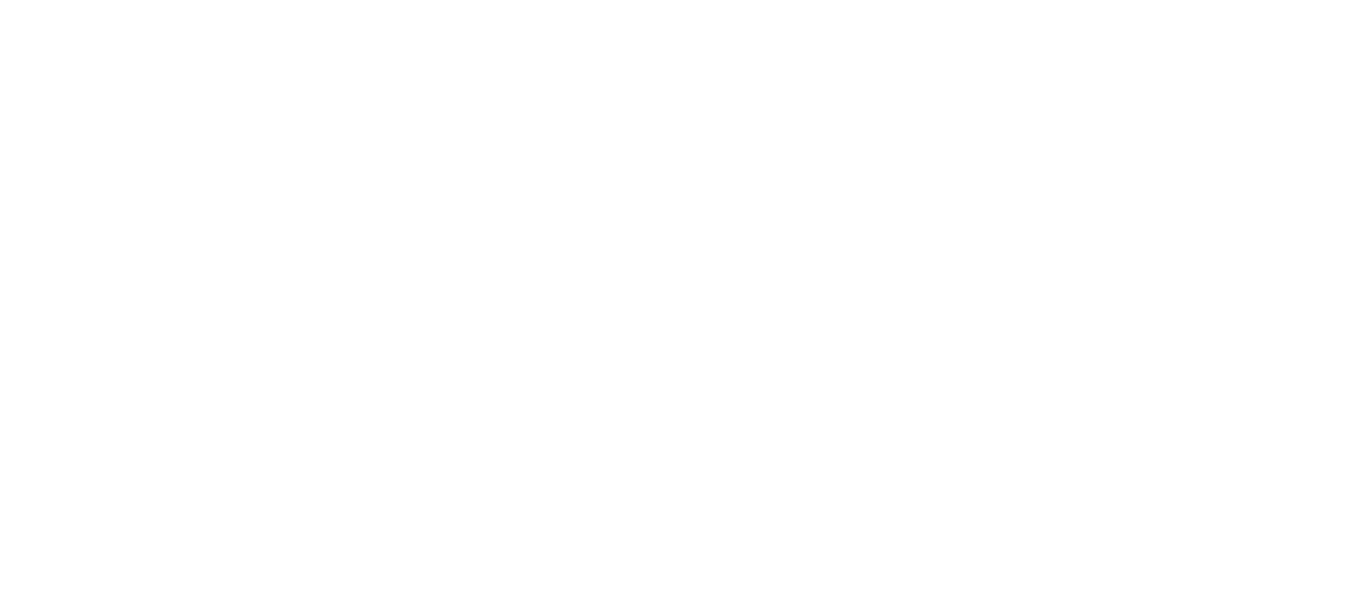 scroll, scrollTop: 0, scrollLeft: 0, axis: both 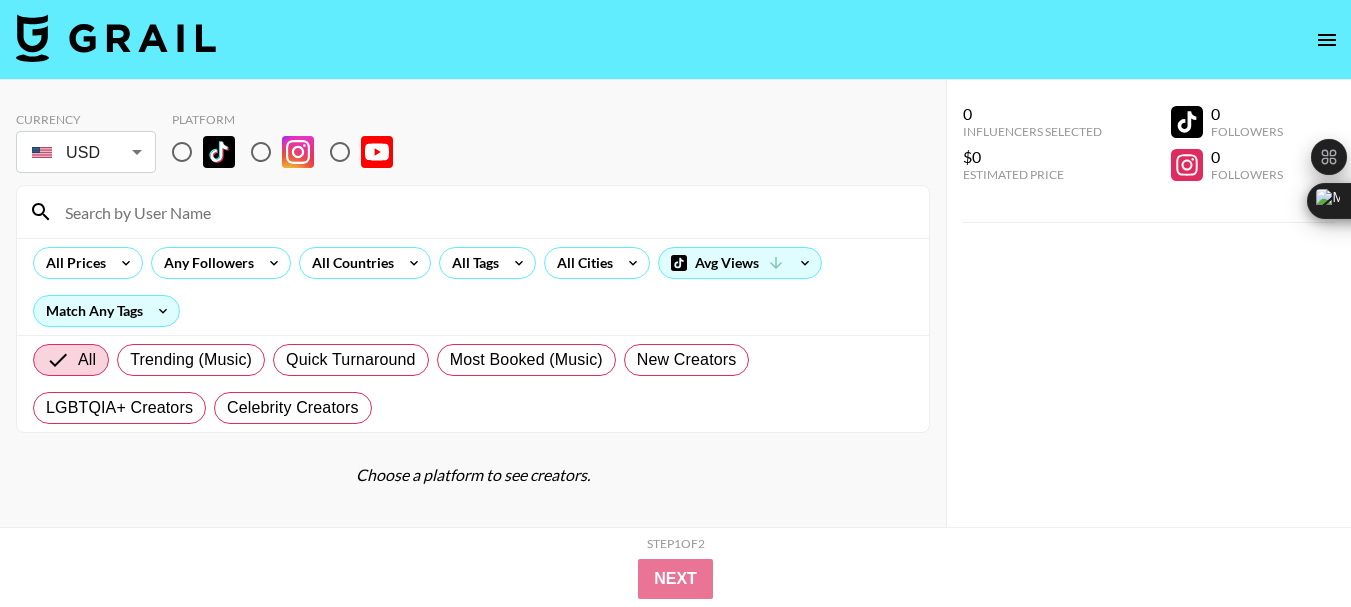 click at bounding box center (485, 212) 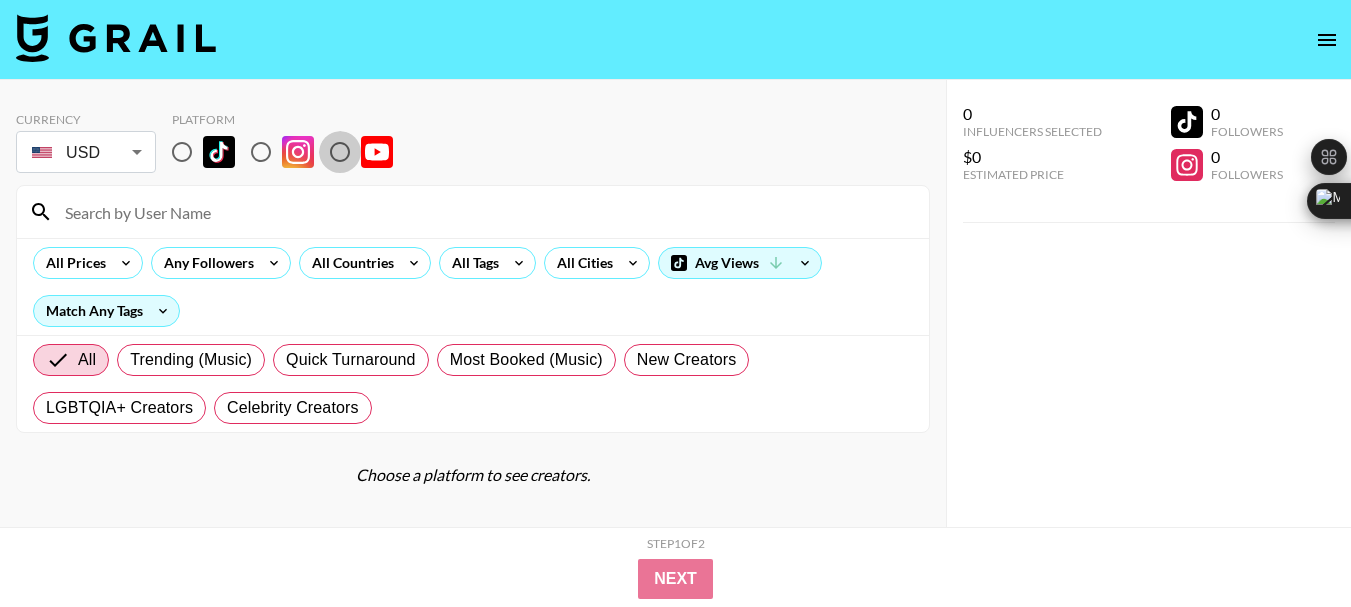 click at bounding box center [340, 152] 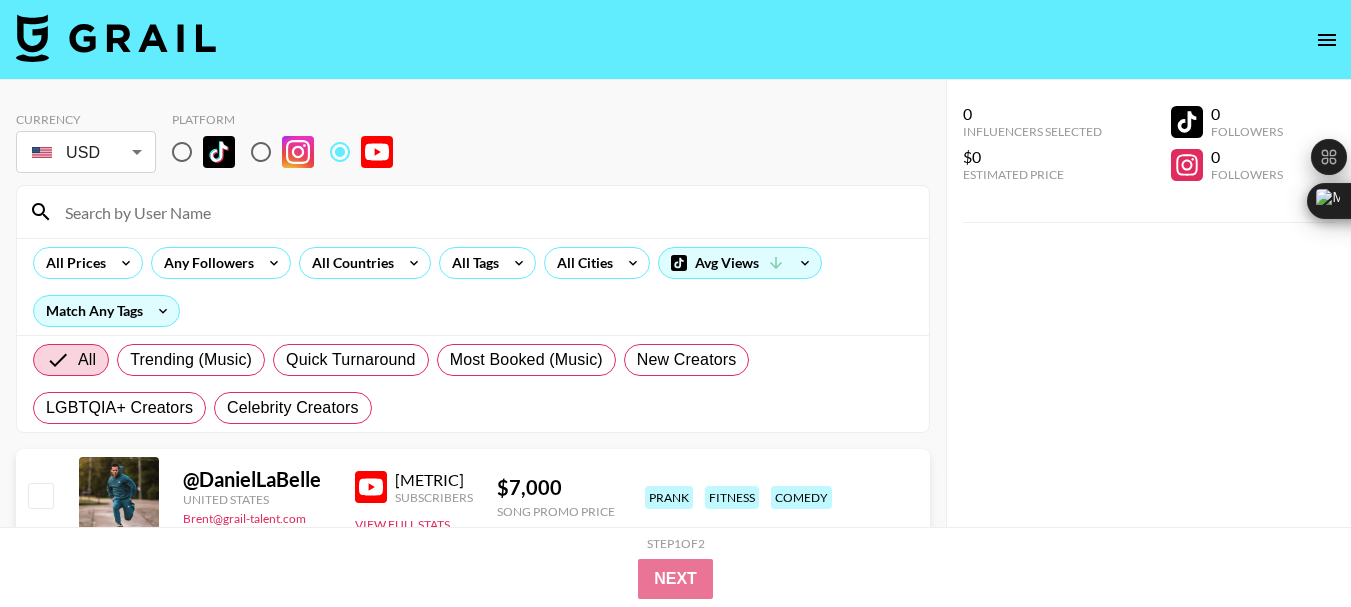 click at bounding box center (485, 212) 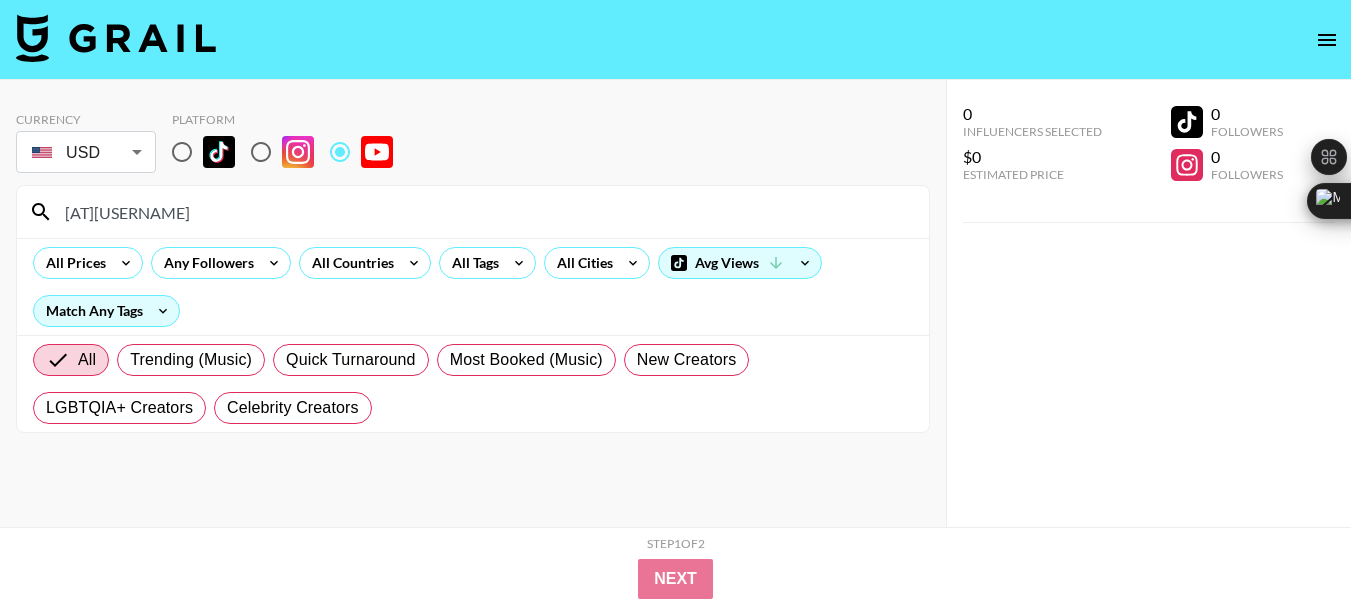 type on "[AT][USERNAME]" 